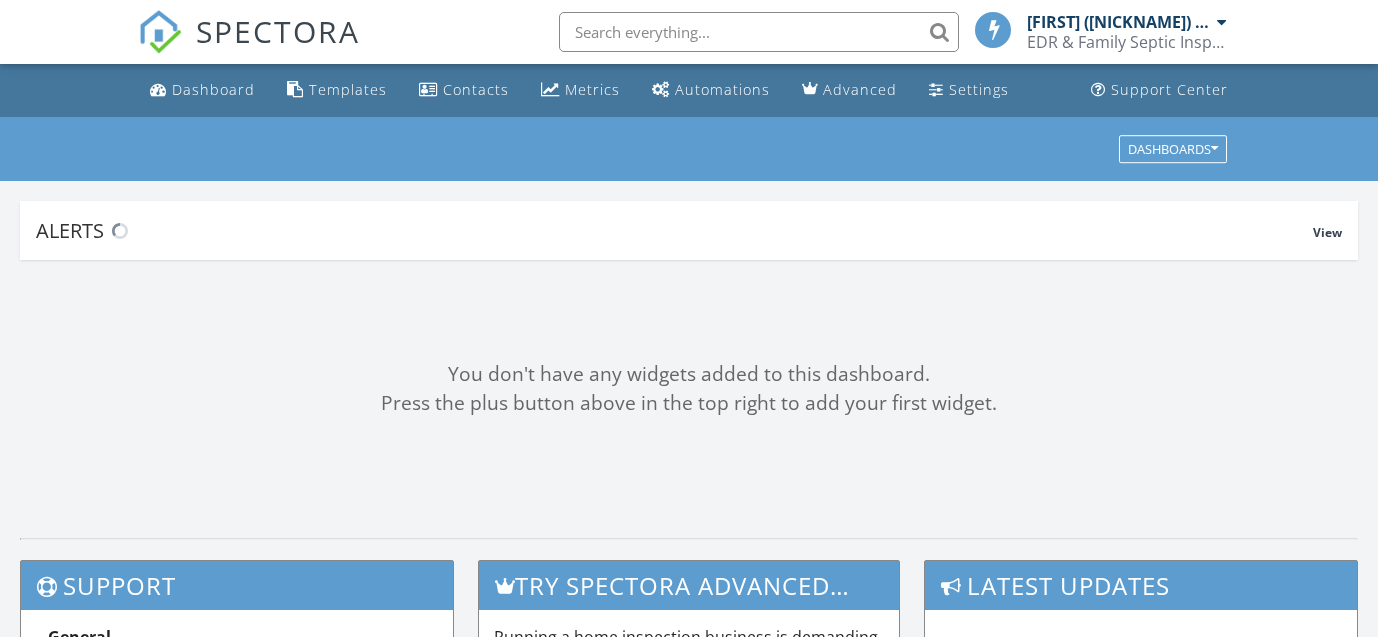 scroll, scrollTop: 0, scrollLeft: 0, axis: both 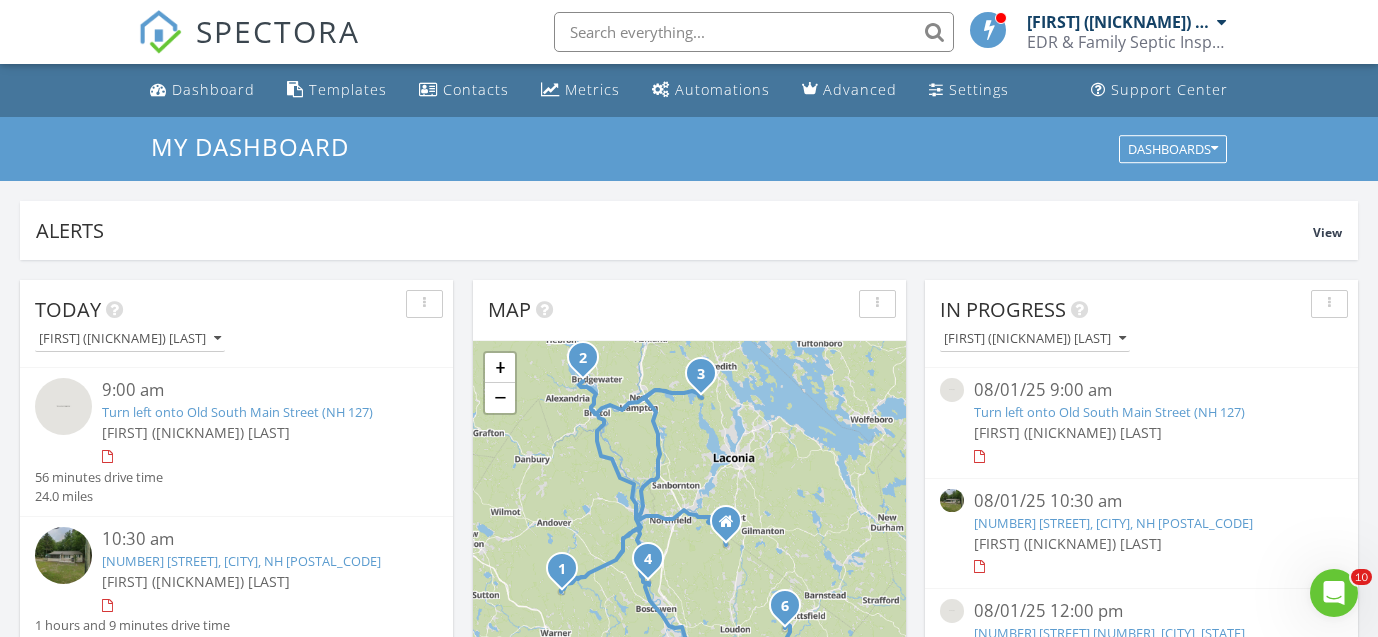 drag, startPoint x: 231, startPoint y: 76, endPoint x: 164, endPoint y: -156, distance: 241.48085 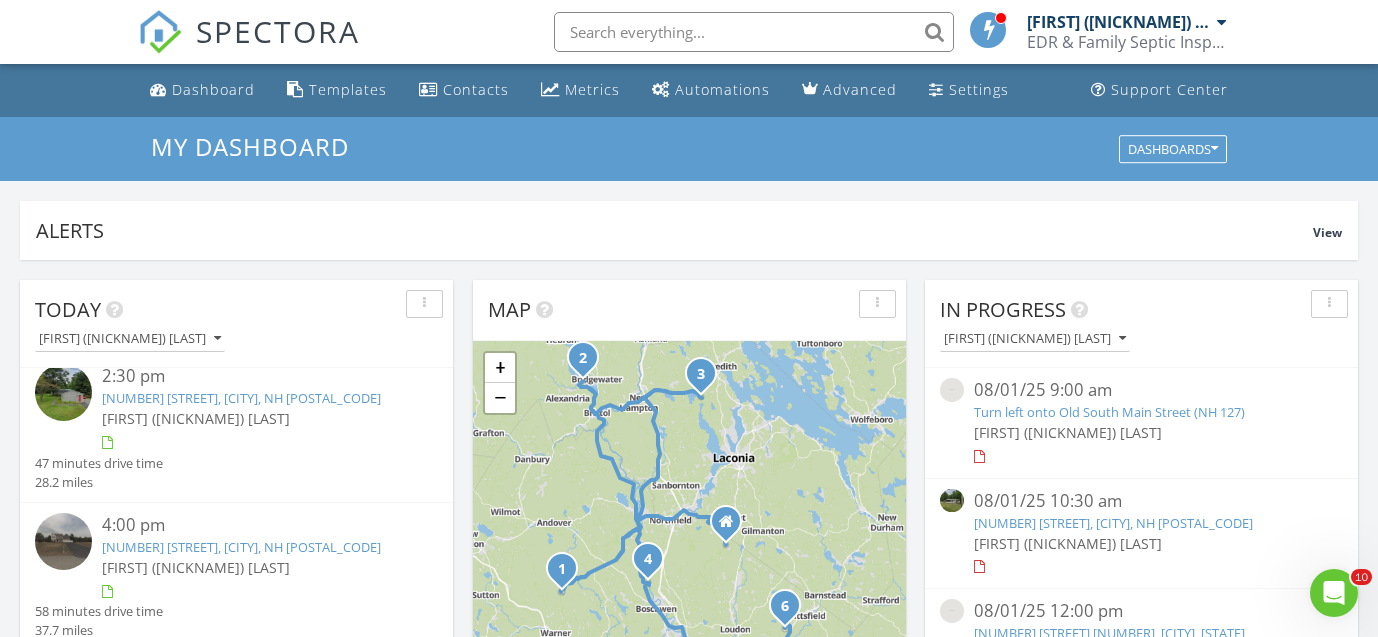 scroll, scrollTop: 595, scrollLeft: 0, axis: vertical 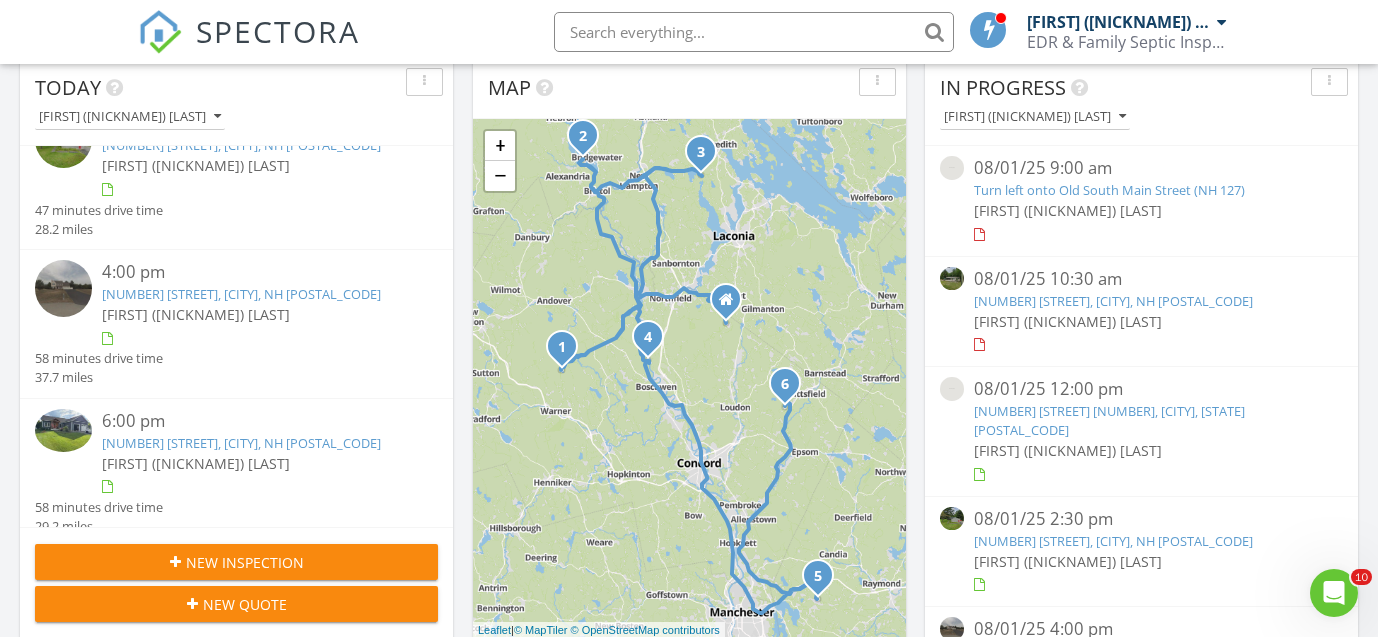 click on "6 Lottie Ln, Chichester, NH 03258" at bounding box center (241, 443) 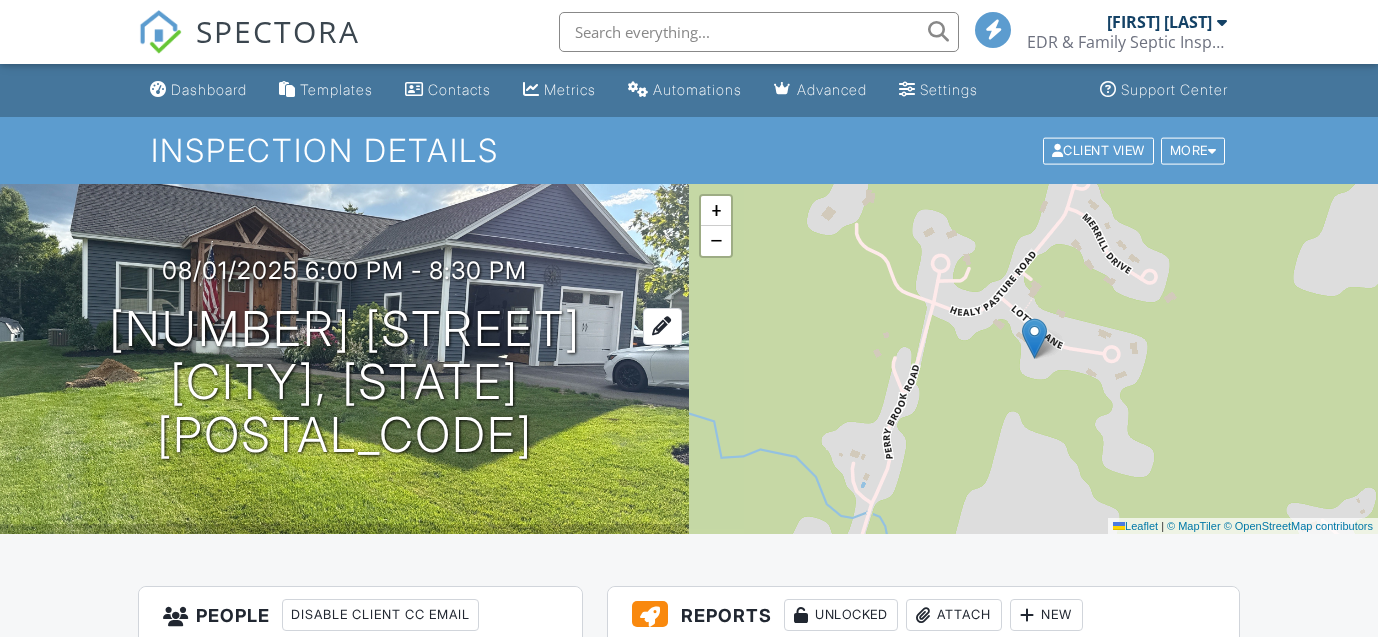 scroll, scrollTop: 0, scrollLeft: 0, axis: both 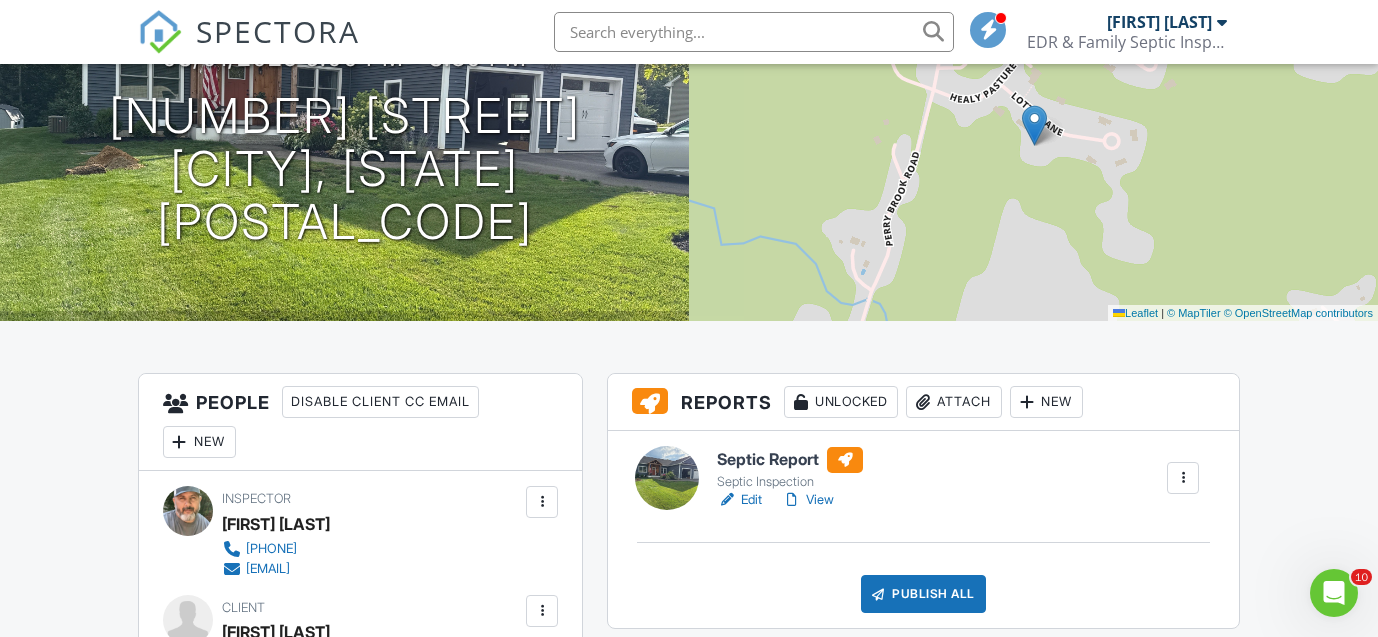 click on "Edit" at bounding box center (739, 500) 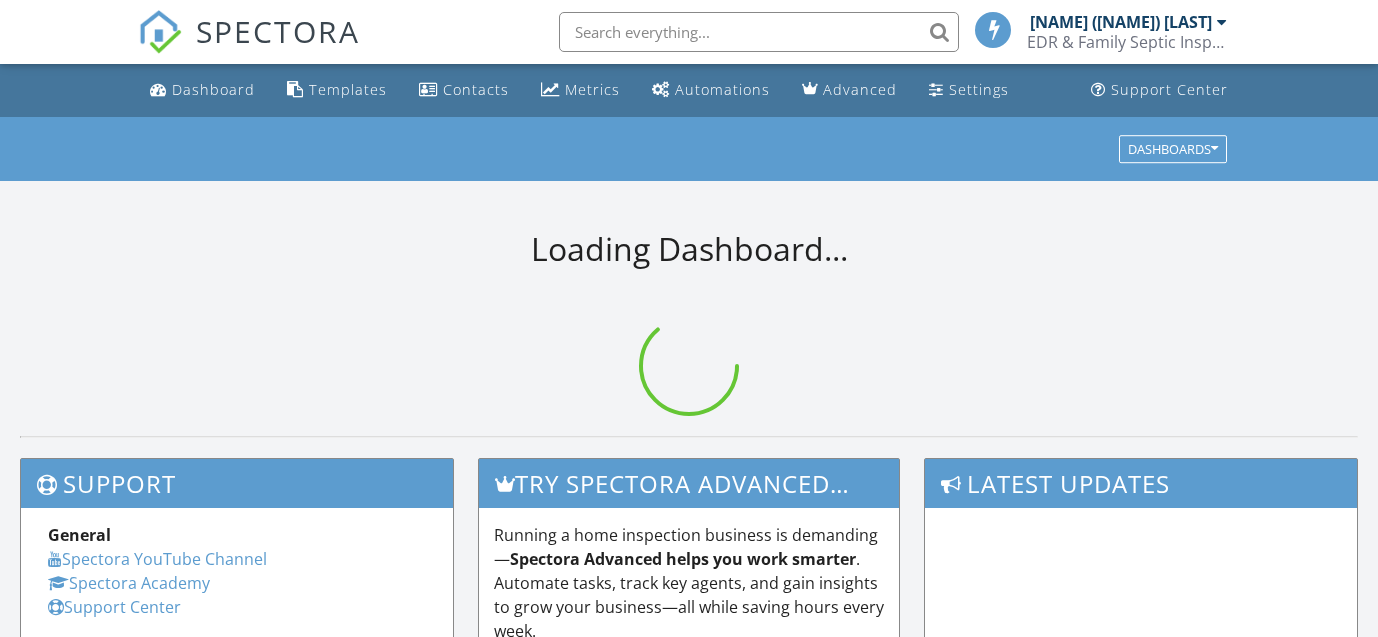 scroll, scrollTop: 0, scrollLeft: 0, axis: both 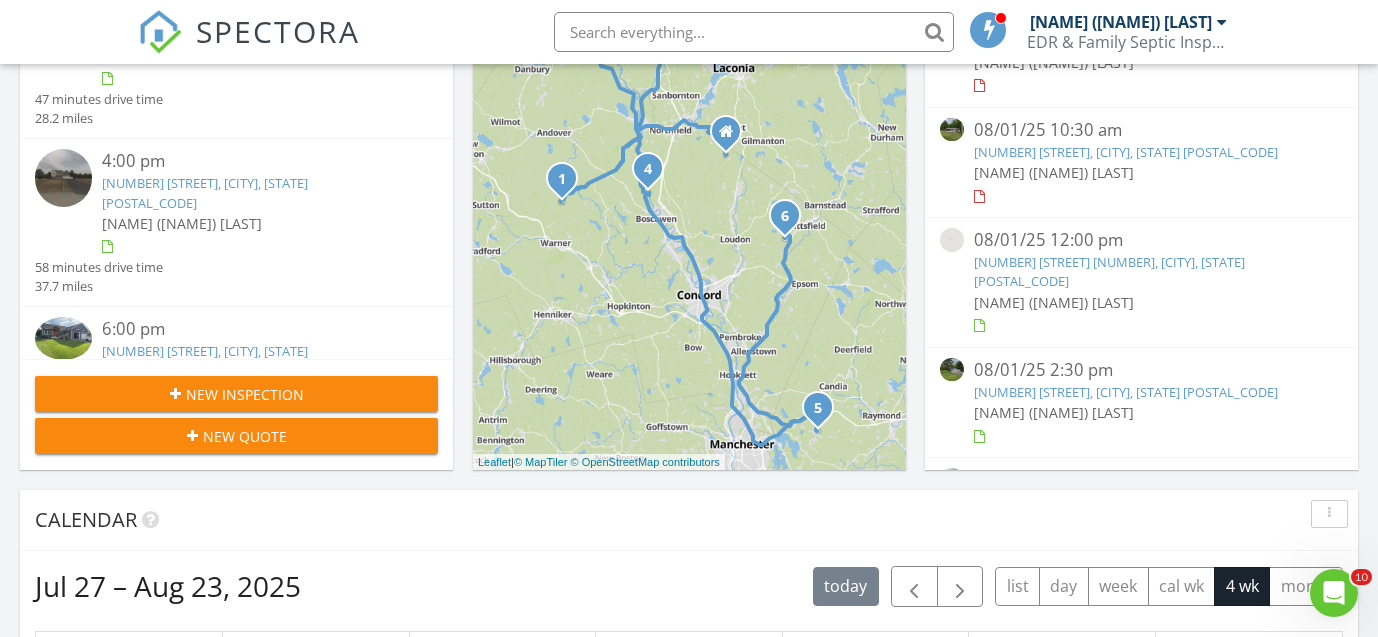 click on "6 Lottie Ln, Chichester, NH 03258" at bounding box center (205, 360) 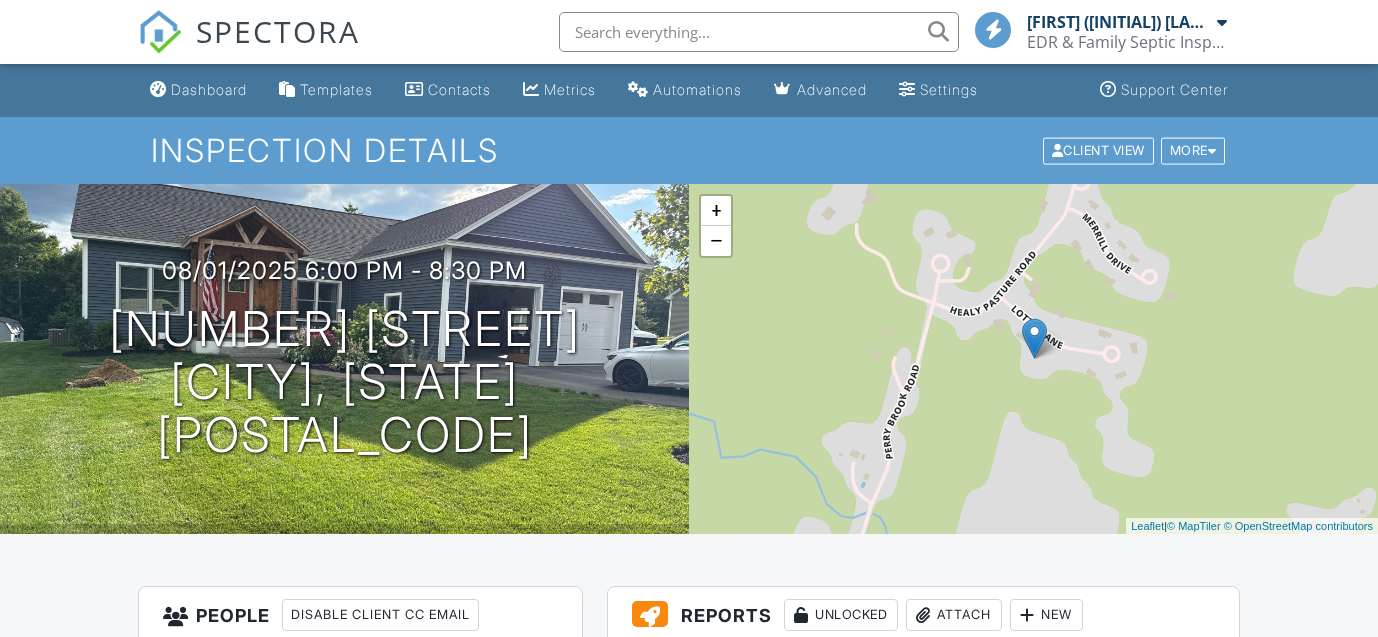 scroll, scrollTop: 0, scrollLeft: 0, axis: both 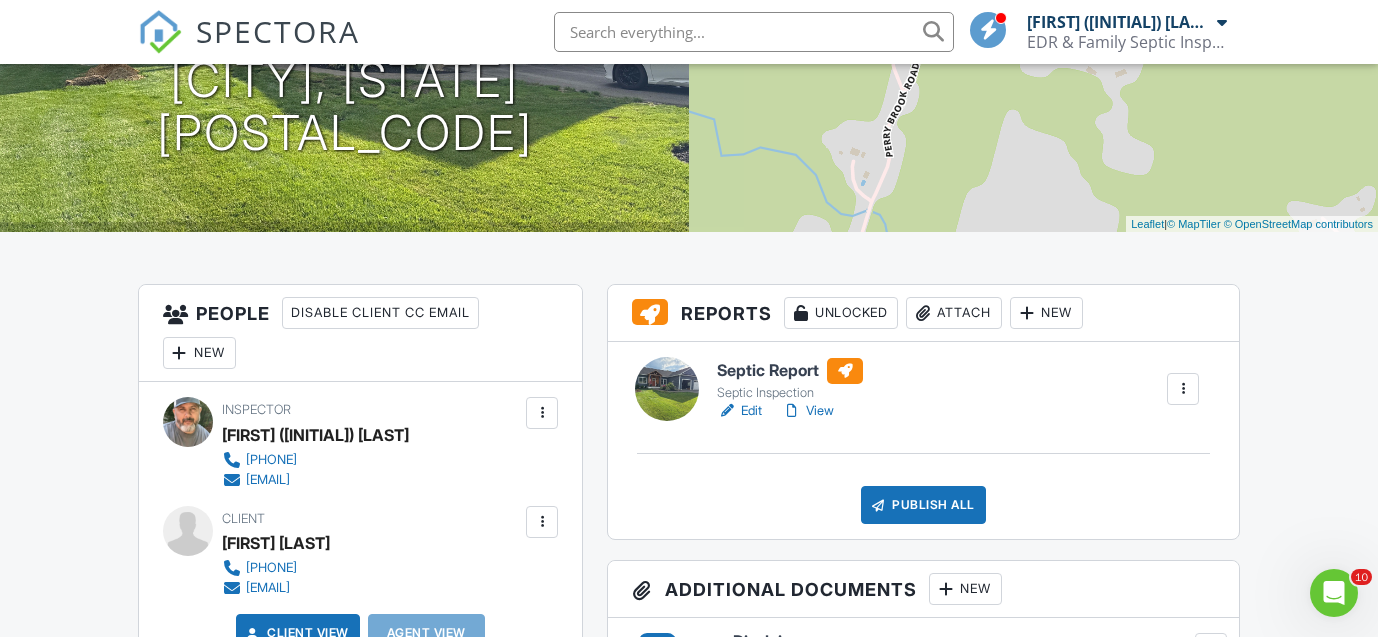 click on "Edit" at bounding box center [739, 411] 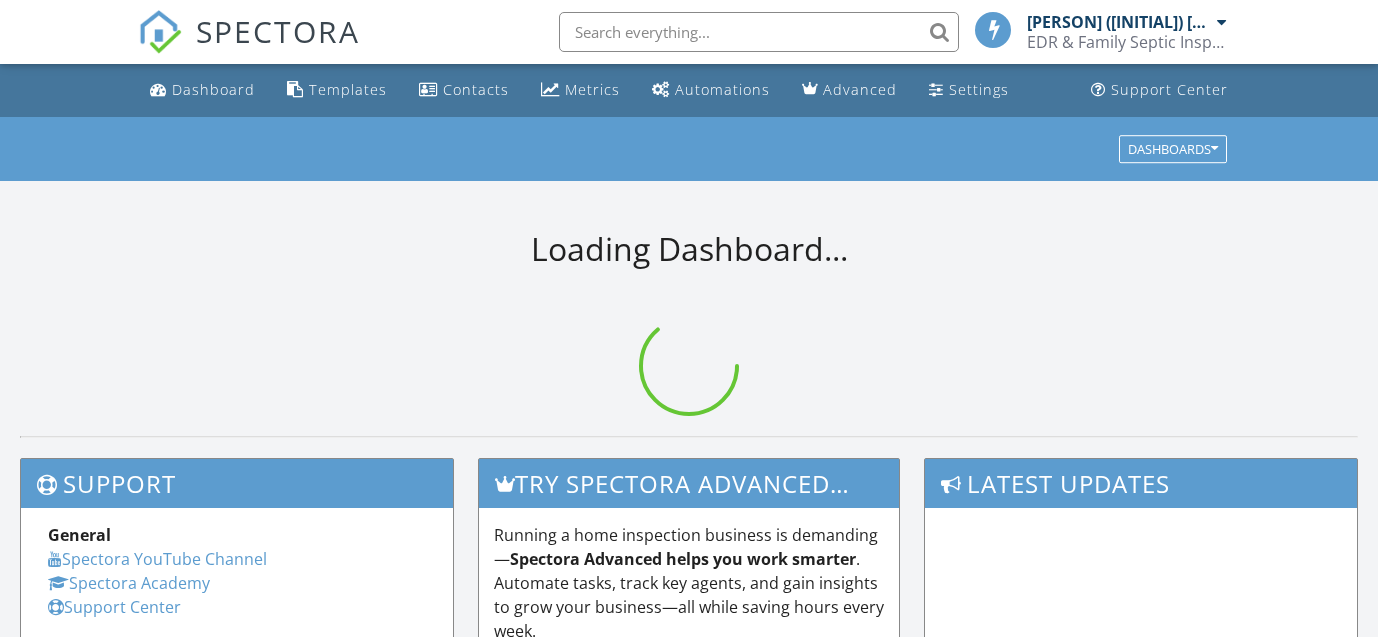 scroll, scrollTop: 0, scrollLeft: 0, axis: both 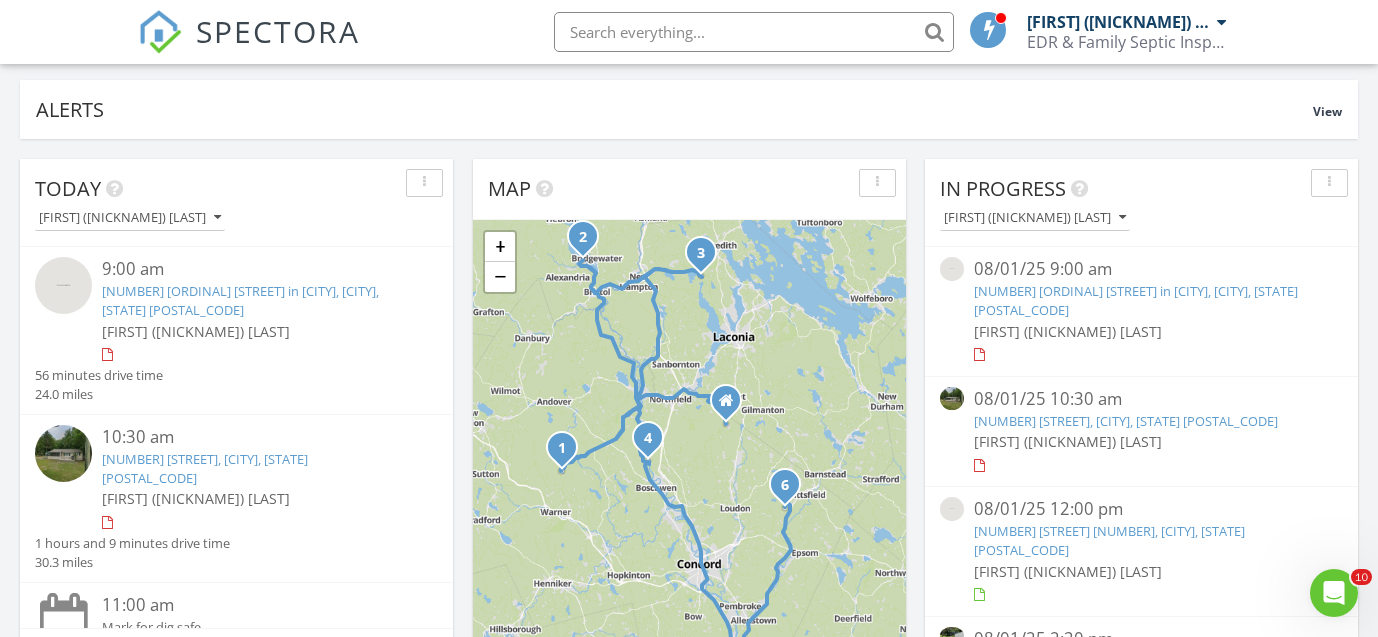 click on "[NUMBER] [ORDINAL] [STREET] in [CITY], [CITY], [STATE] [POSTAL_CODE]" at bounding box center (240, 300) 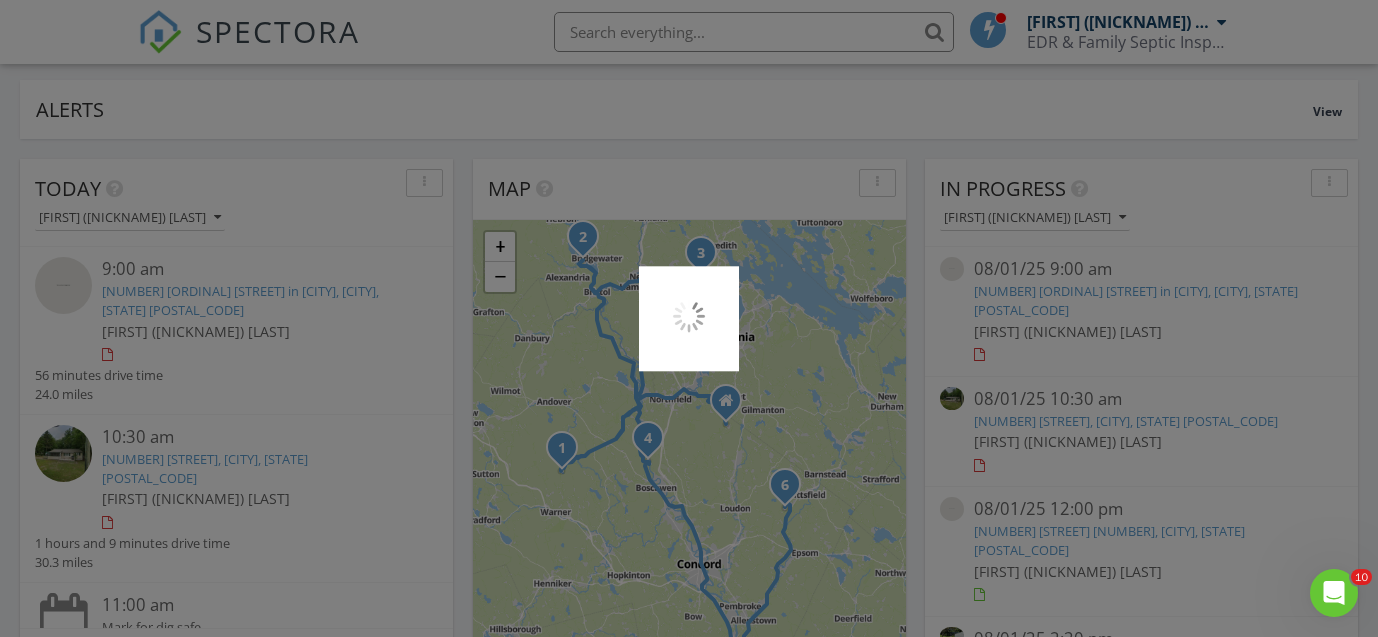 scroll, scrollTop: 200, scrollLeft: 0, axis: vertical 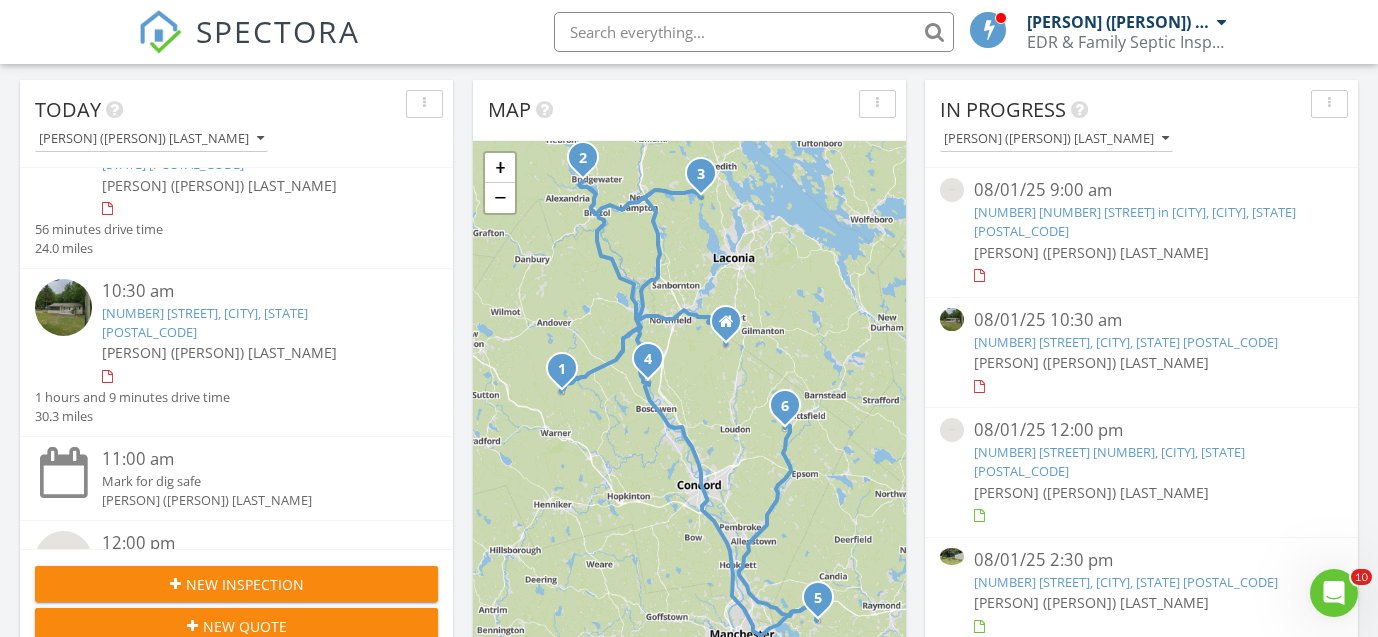 click on "326 Wulamat Rd, Bristol, NH 03222" at bounding box center [205, 322] 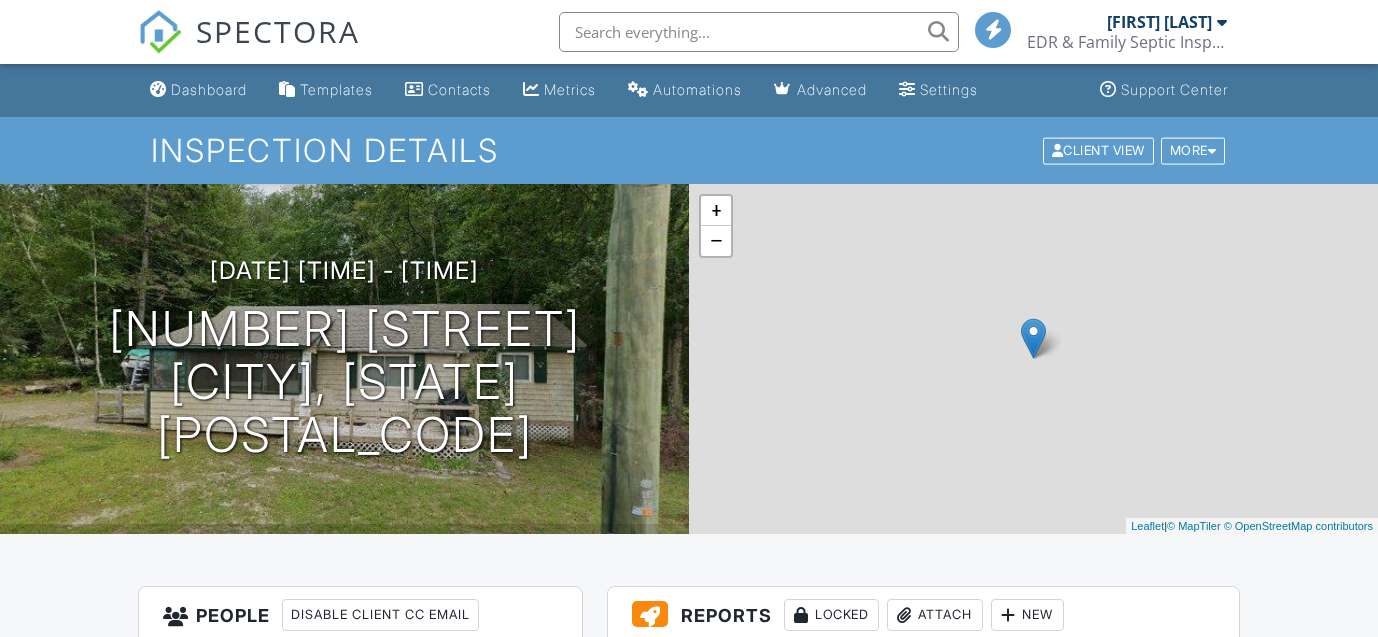 scroll, scrollTop: 0, scrollLeft: 0, axis: both 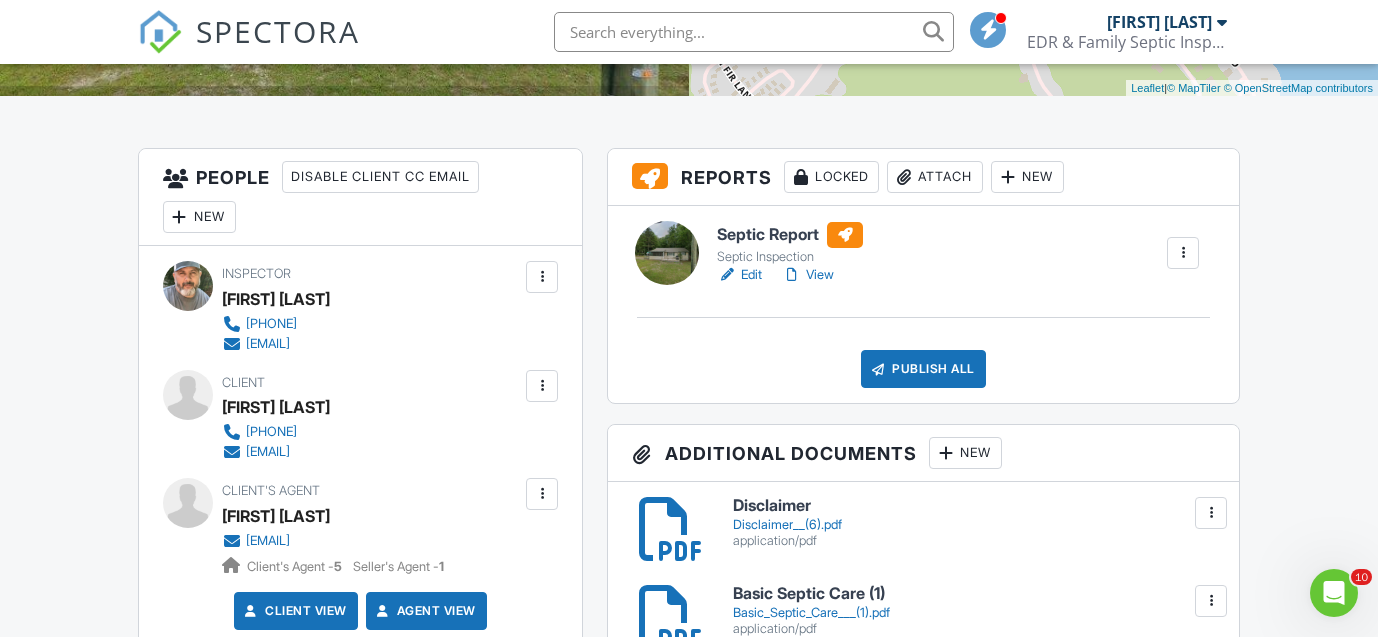 click on "Inspector
Edward (DAN) Reyes
6032900153
edrseptic@gmail.com" at bounding box center [360, 307] 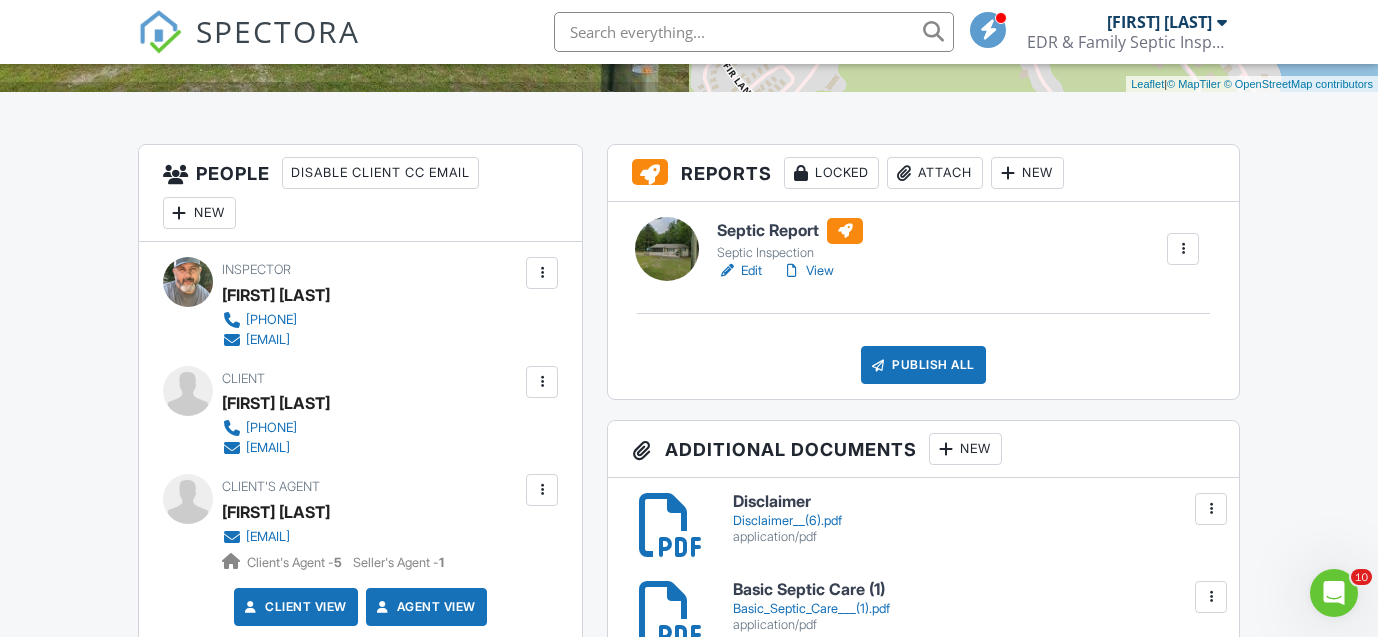 click on "Edit" at bounding box center (739, 271) 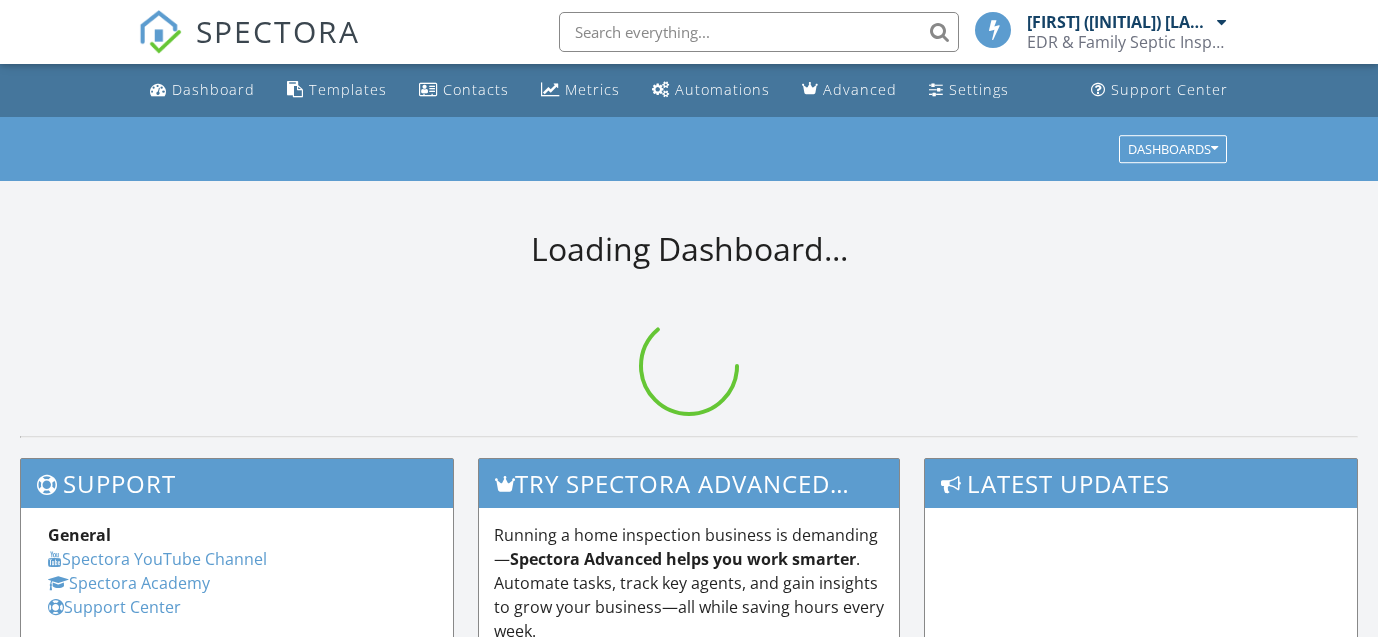 scroll, scrollTop: 0, scrollLeft: 0, axis: both 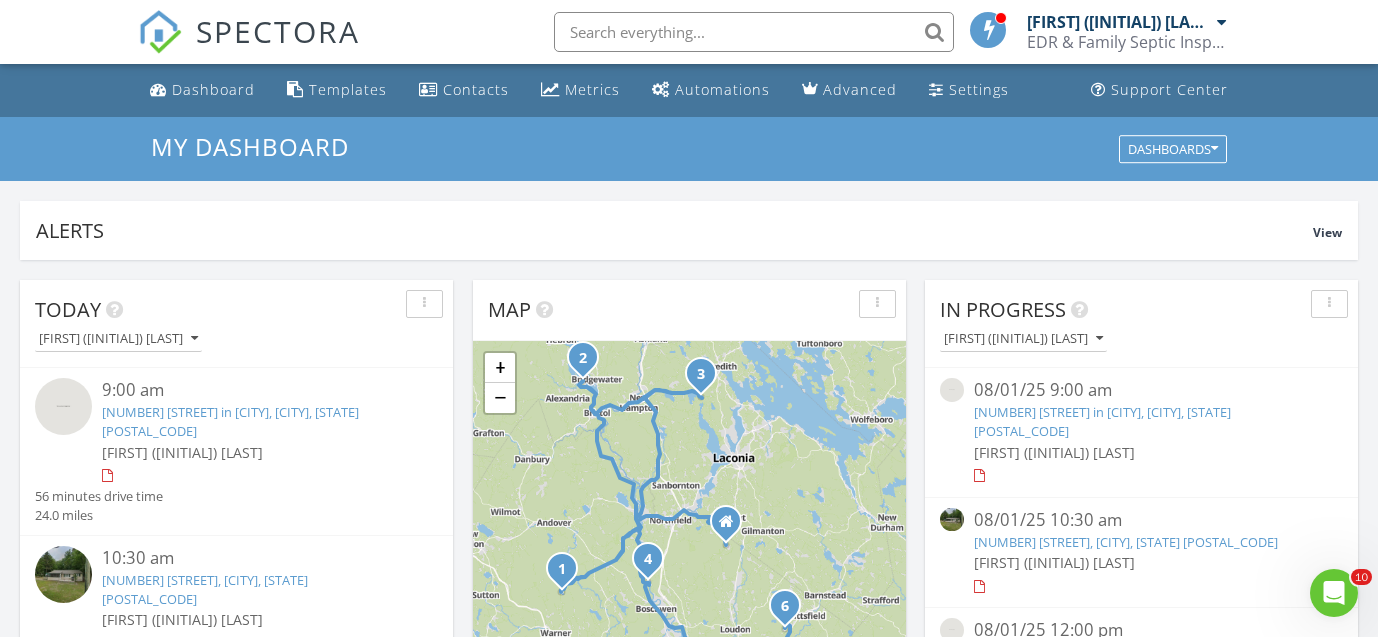 click on "326 Wulamat Rd, Bristol, NH 03222" at bounding box center (1126, 542) 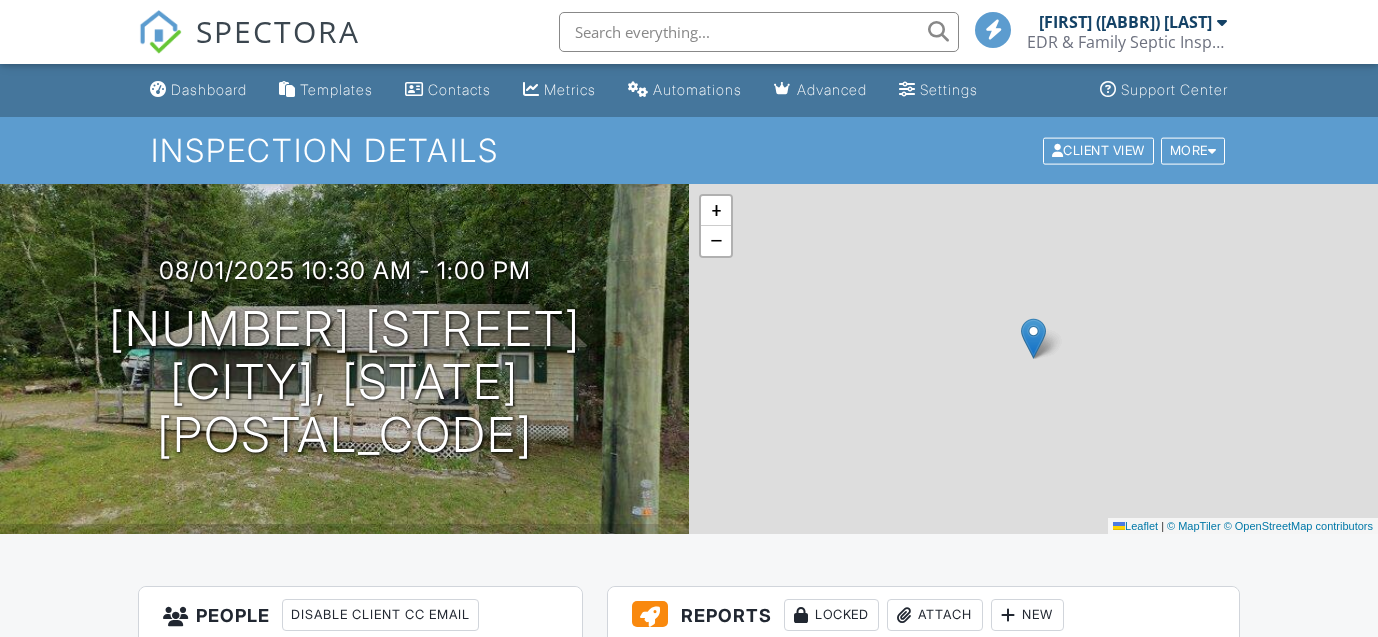 scroll, scrollTop: 0, scrollLeft: 0, axis: both 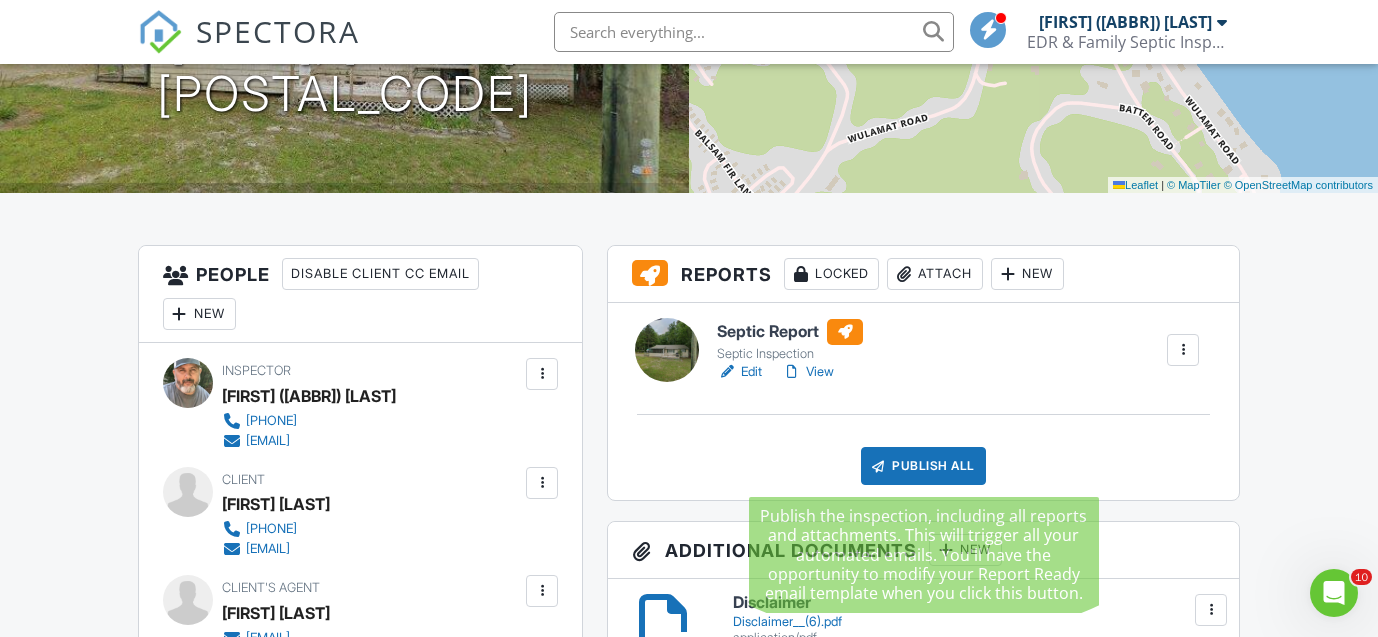 click on "Publish All" at bounding box center (923, 466) 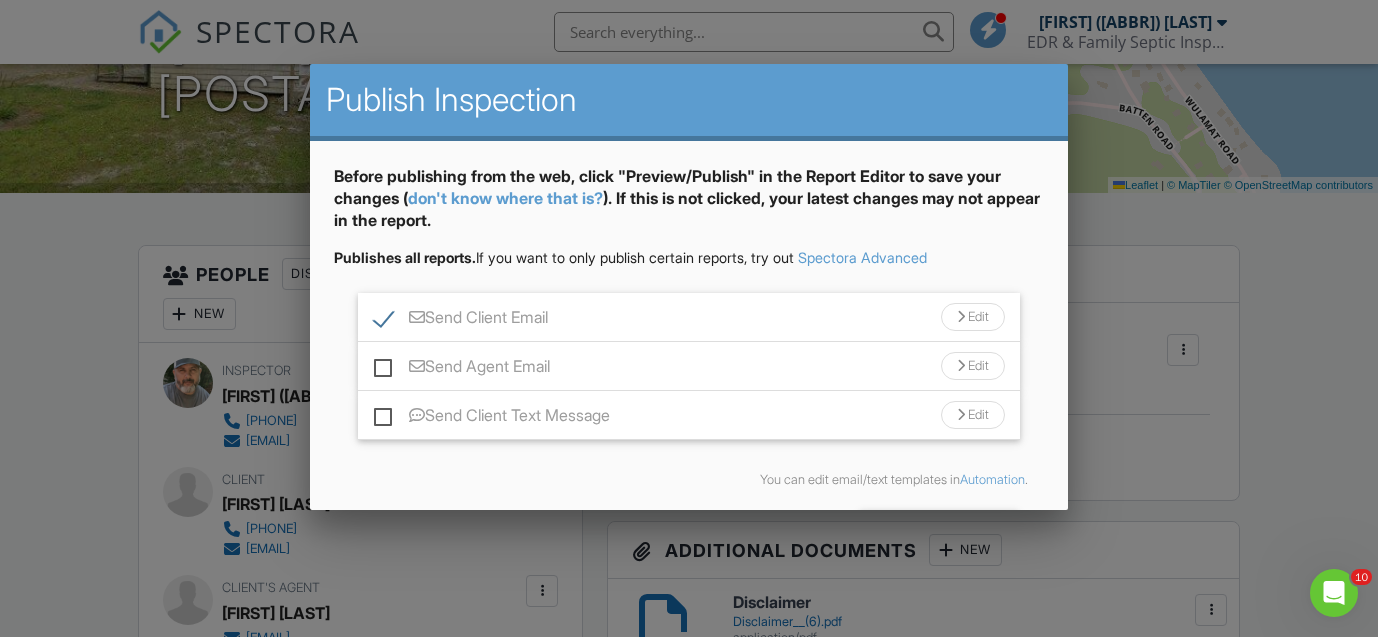 click on "Send Agent Email" at bounding box center (462, 369) 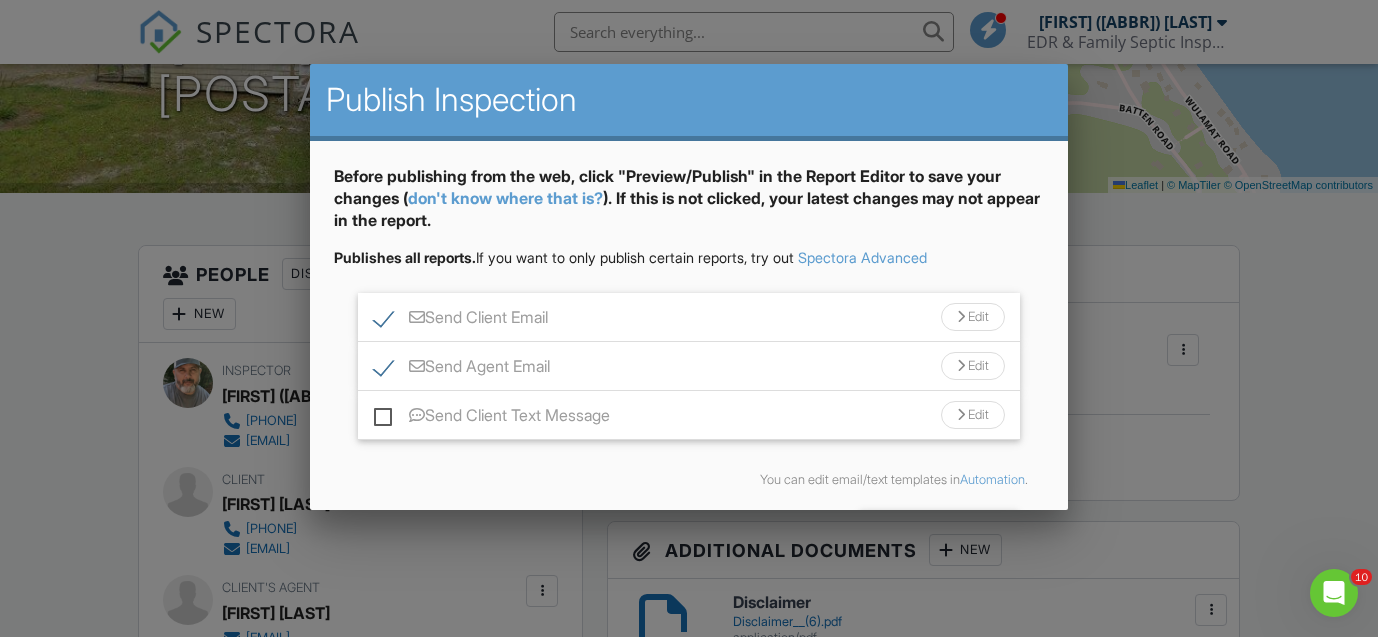 scroll, scrollTop: 74, scrollLeft: 0, axis: vertical 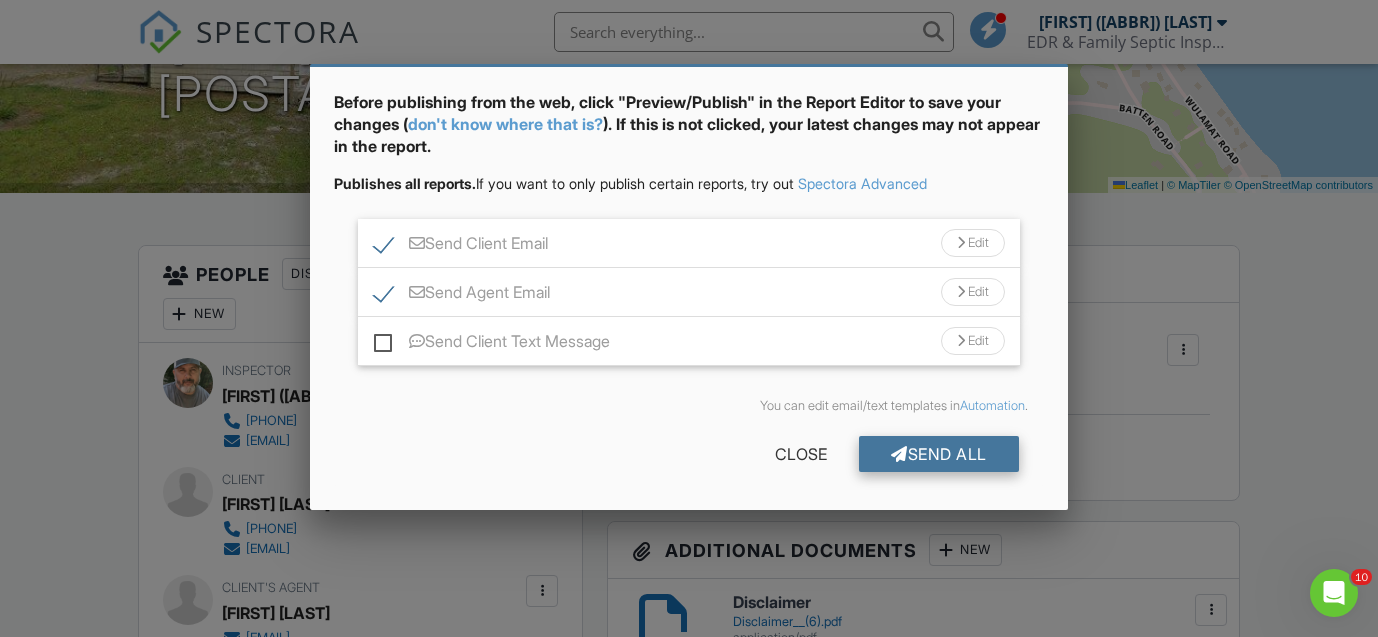 click on "Send All" at bounding box center [939, 454] 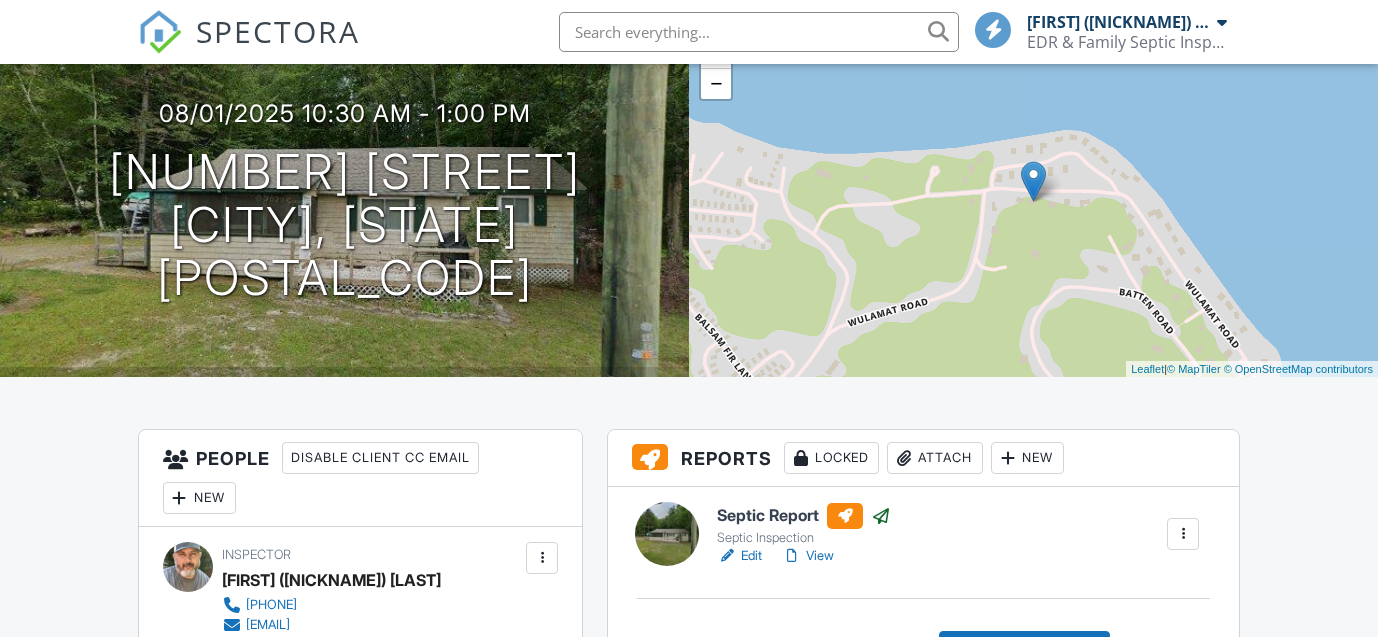 scroll, scrollTop: 0, scrollLeft: 0, axis: both 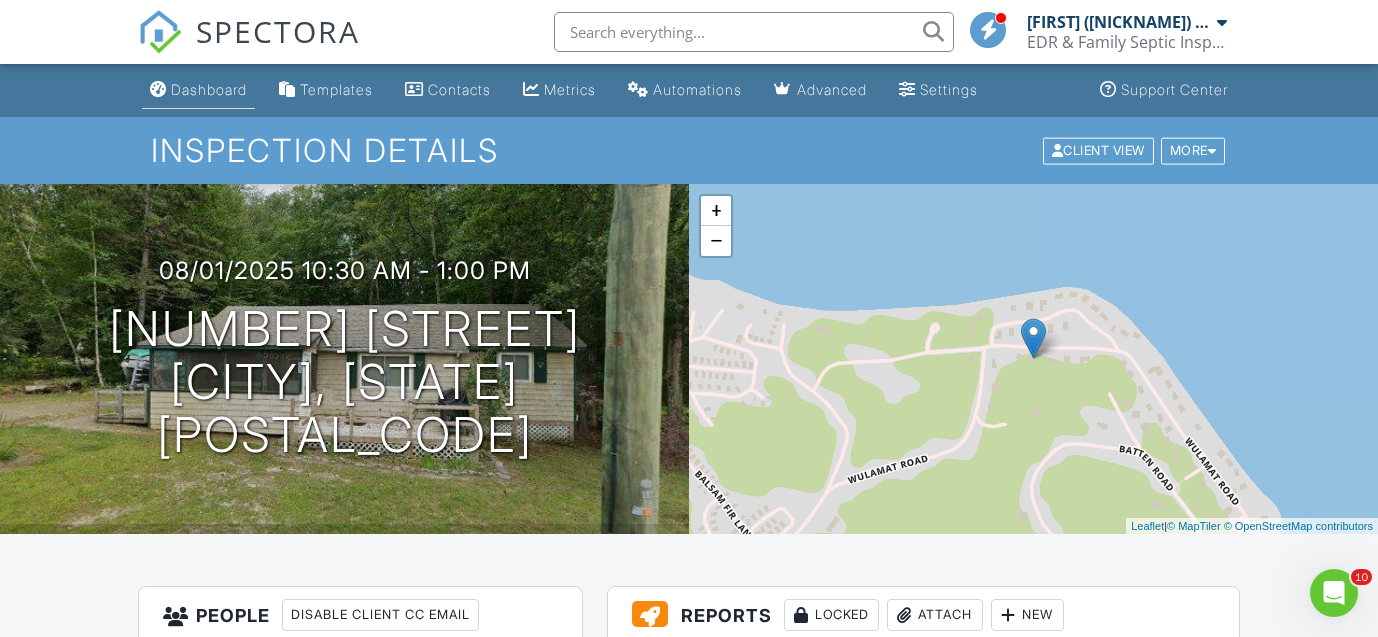 click on "Dashboard" at bounding box center (209, 89) 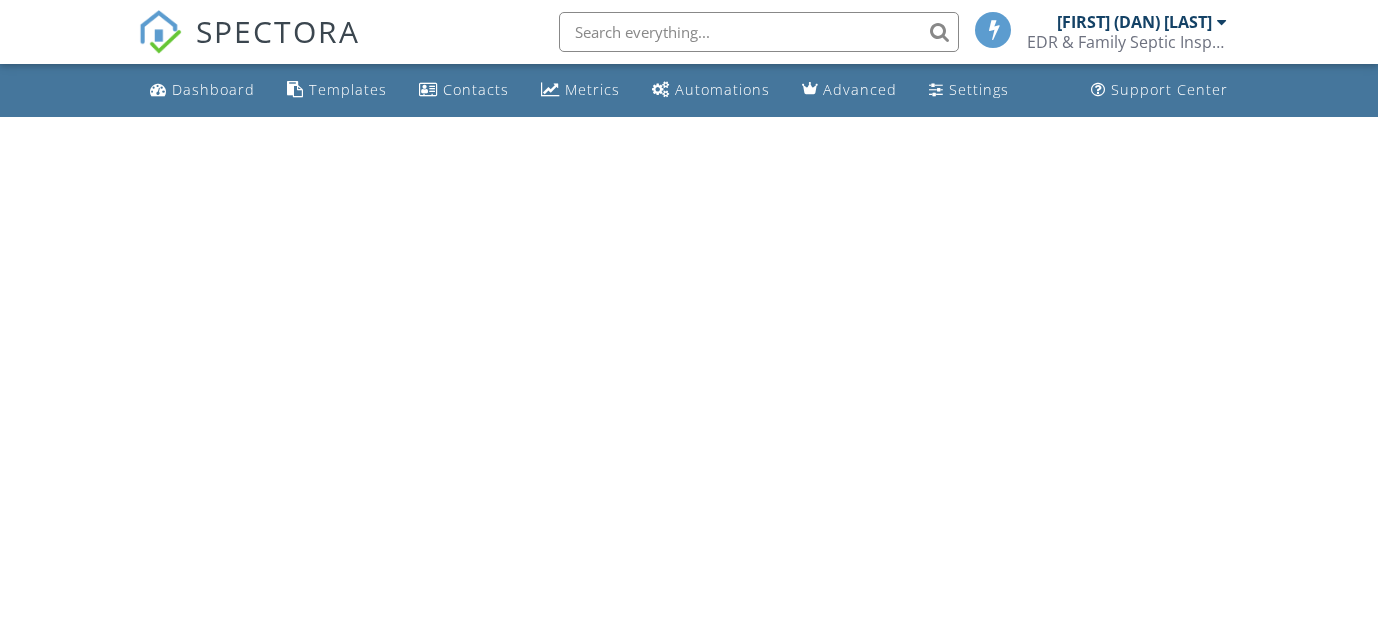 scroll, scrollTop: 0, scrollLeft: 0, axis: both 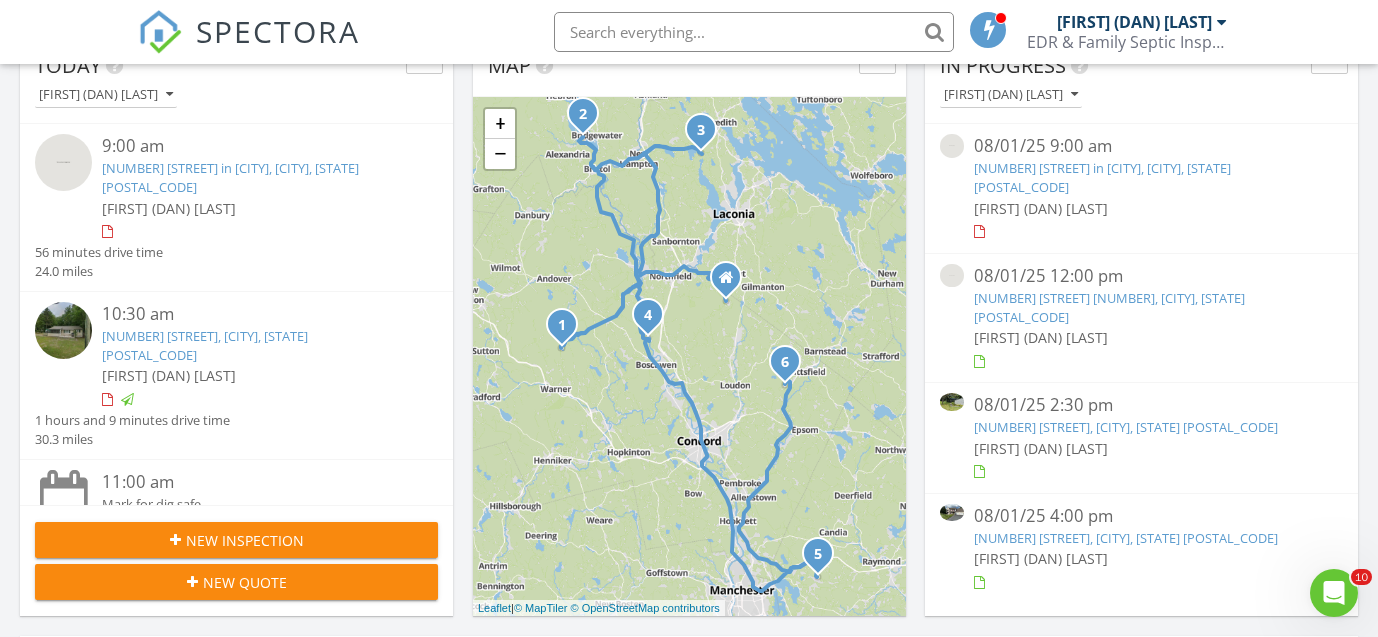 click on "[NUMBER] [STREET], [CITY], [STATE] [POSTAL_CODE]" at bounding box center (1126, 427) 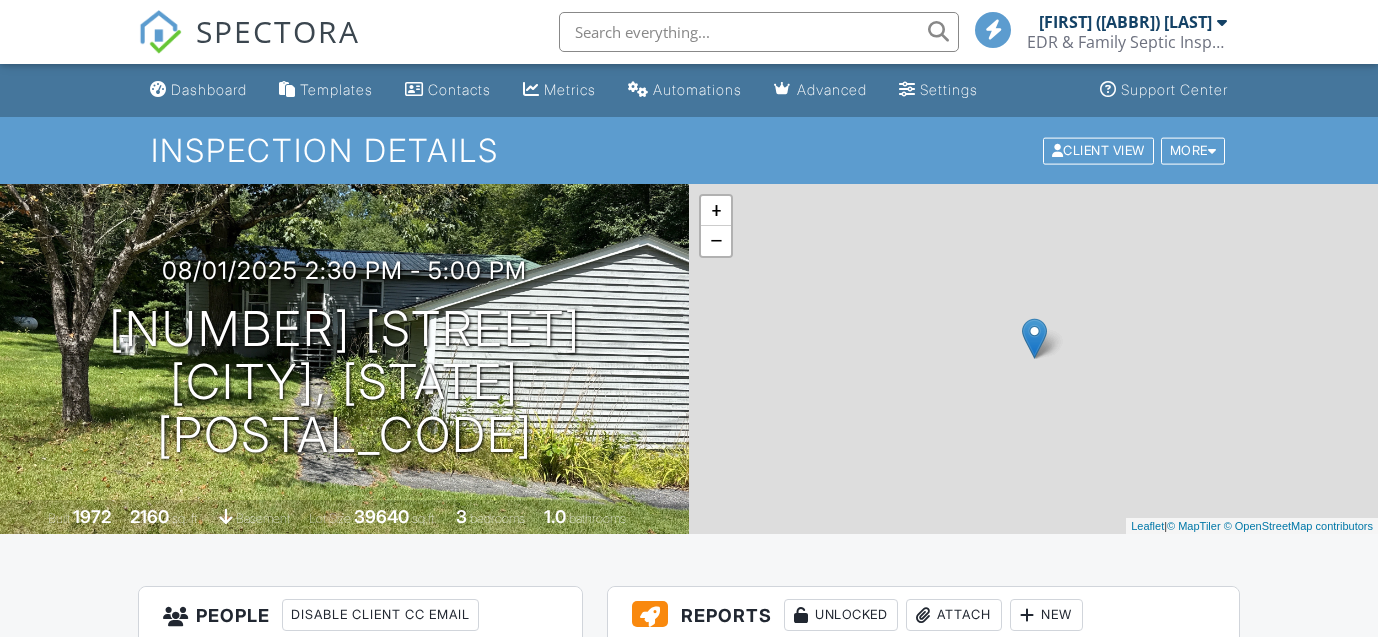 scroll, scrollTop: 0, scrollLeft: 0, axis: both 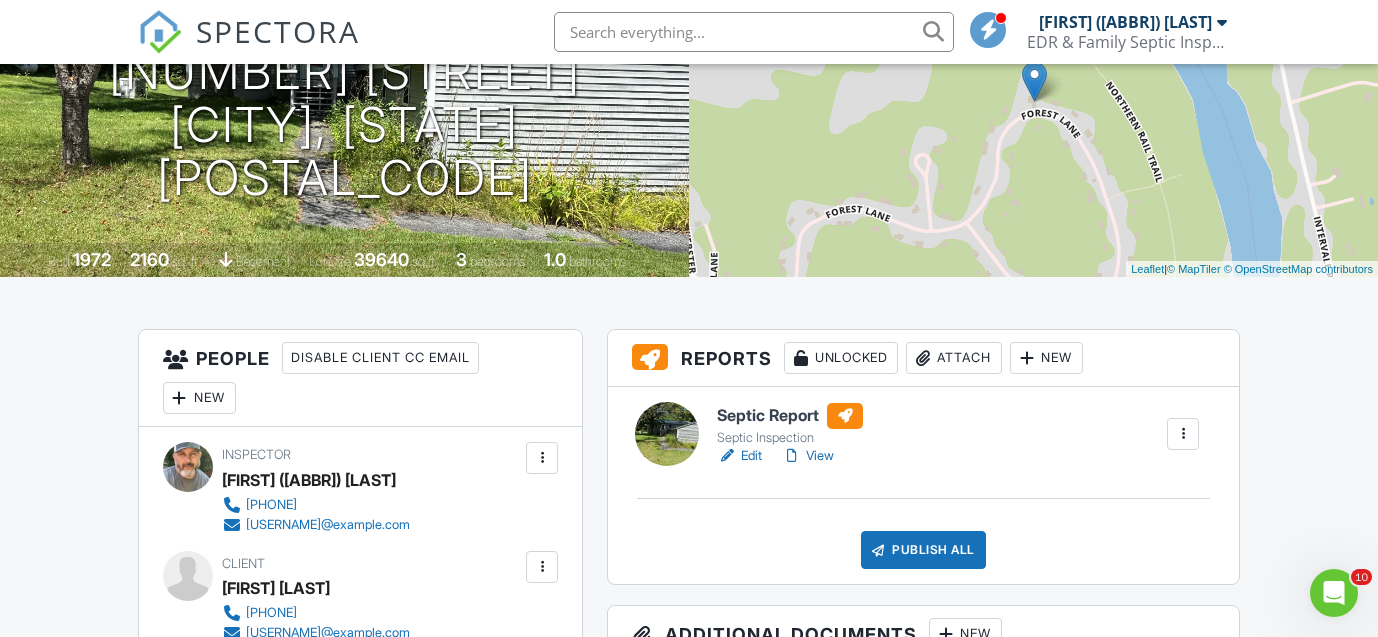 click on "Edit" at bounding box center [739, 456] 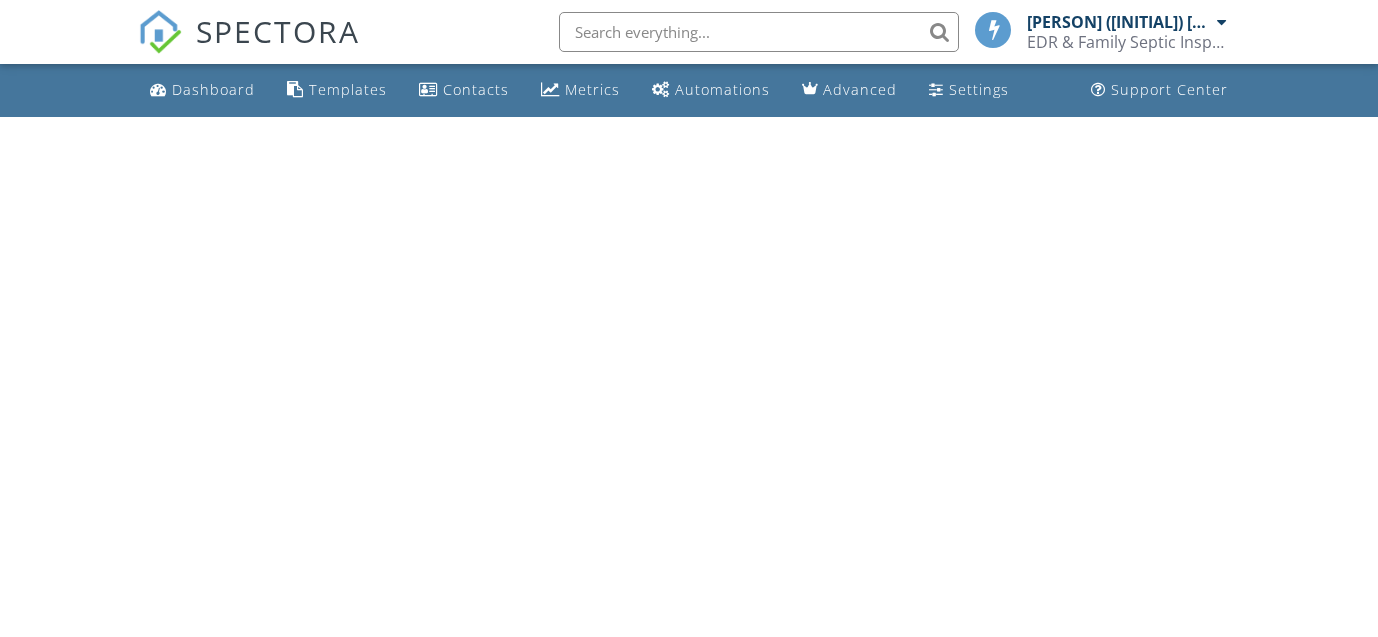 scroll, scrollTop: 0, scrollLeft: 0, axis: both 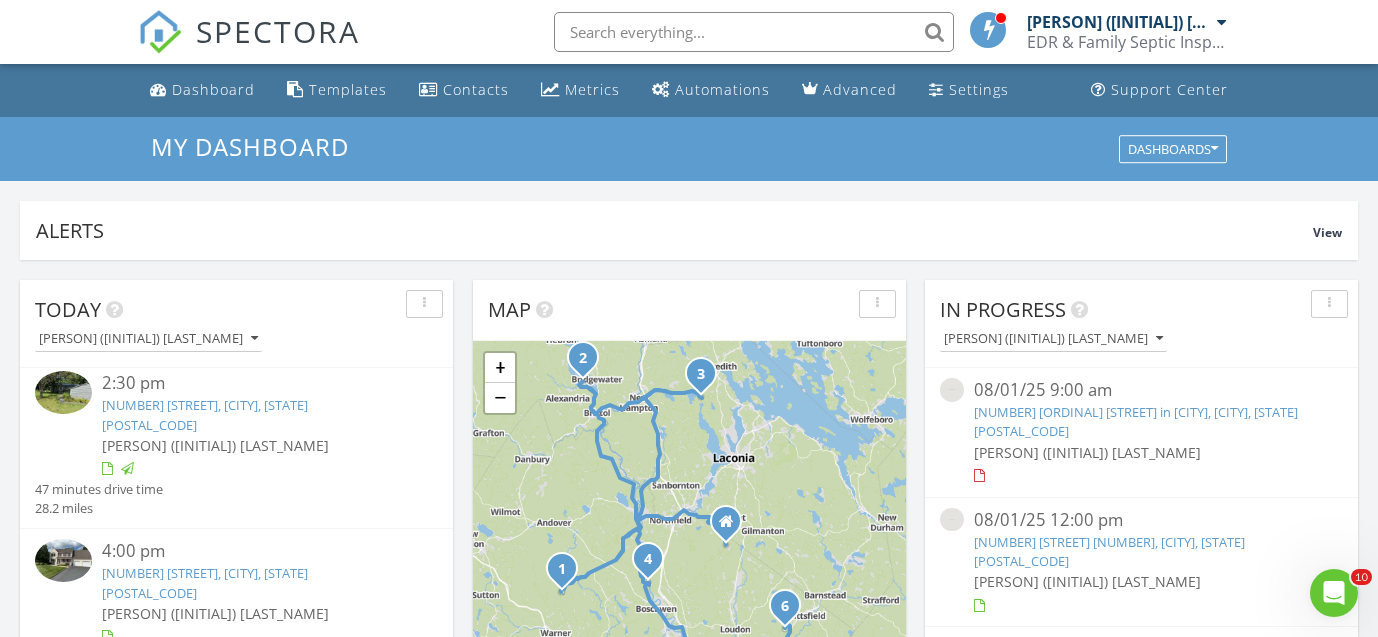 click on "[NUMBER] [STREET], [CITY], [STATE] [POSTAL_CODE]" at bounding box center [205, 582] 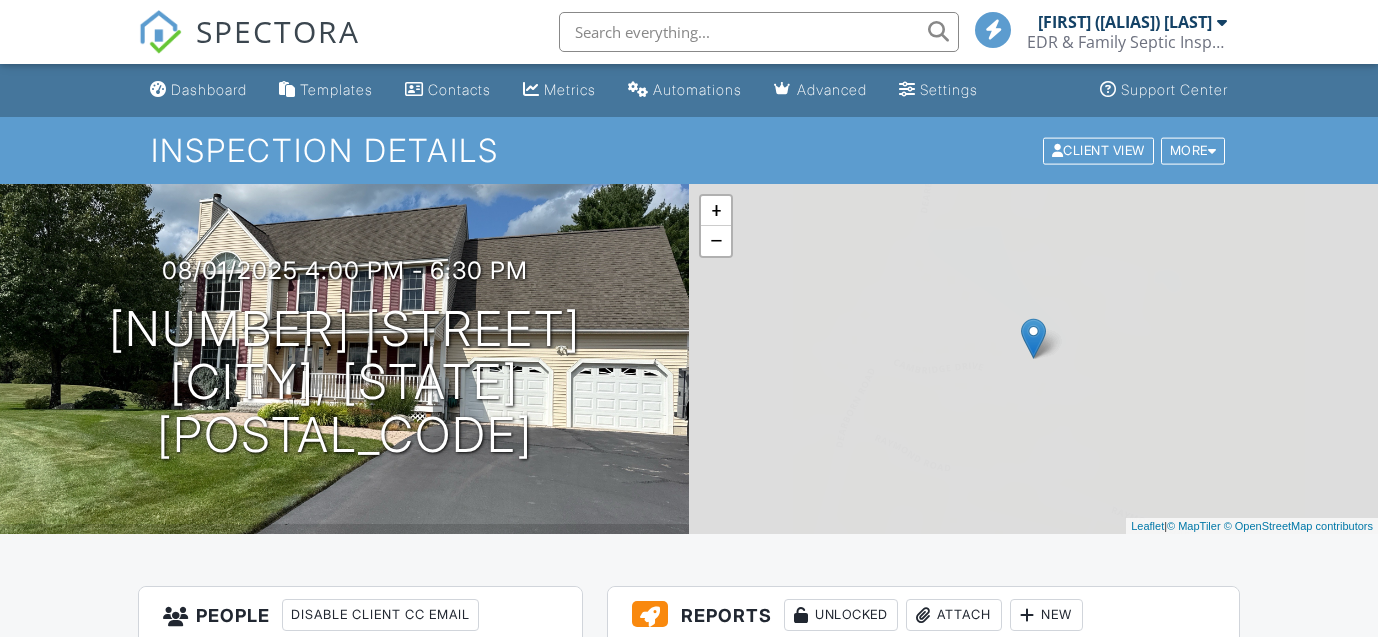 scroll, scrollTop: 0, scrollLeft: 0, axis: both 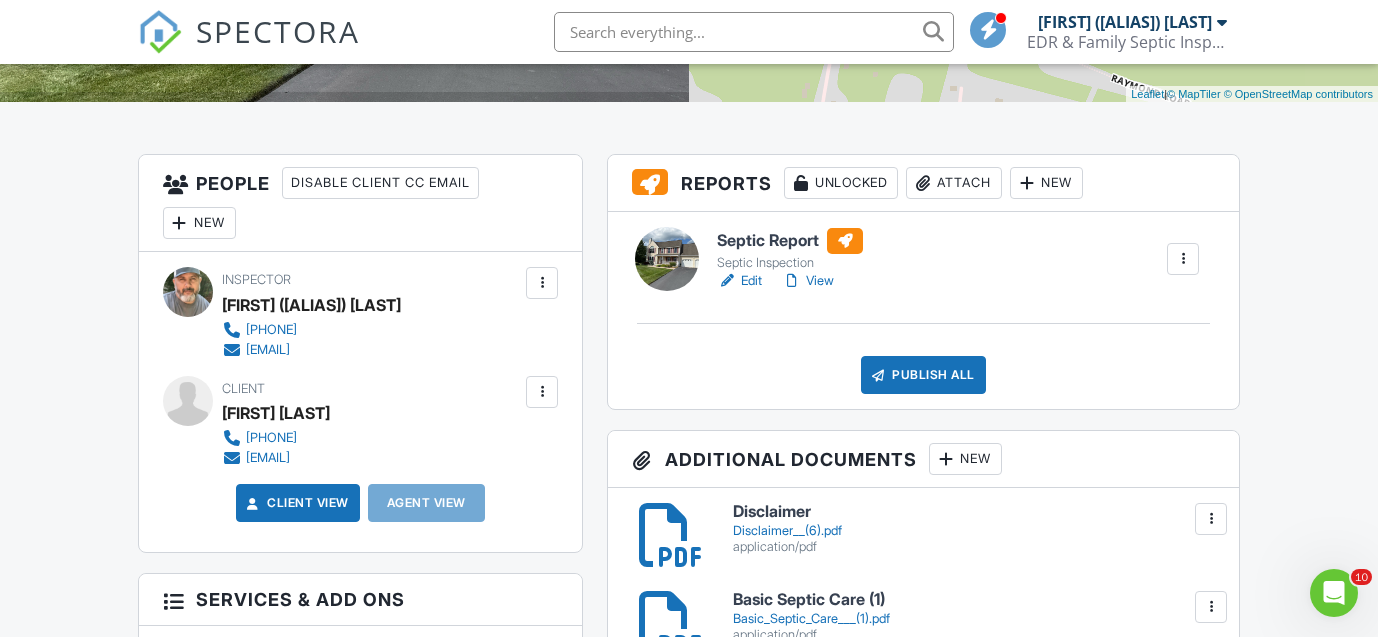 click on "Edit" at bounding box center (739, 281) 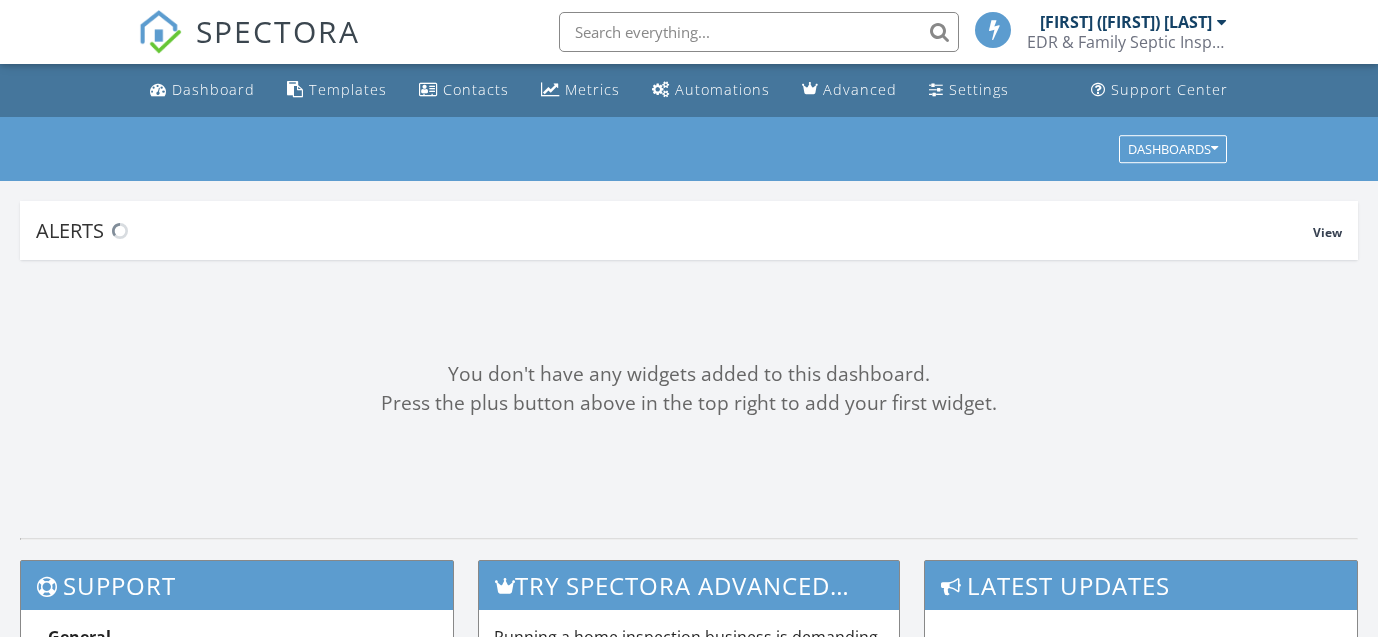 scroll, scrollTop: 0, scrollLeft: 0, axis: both 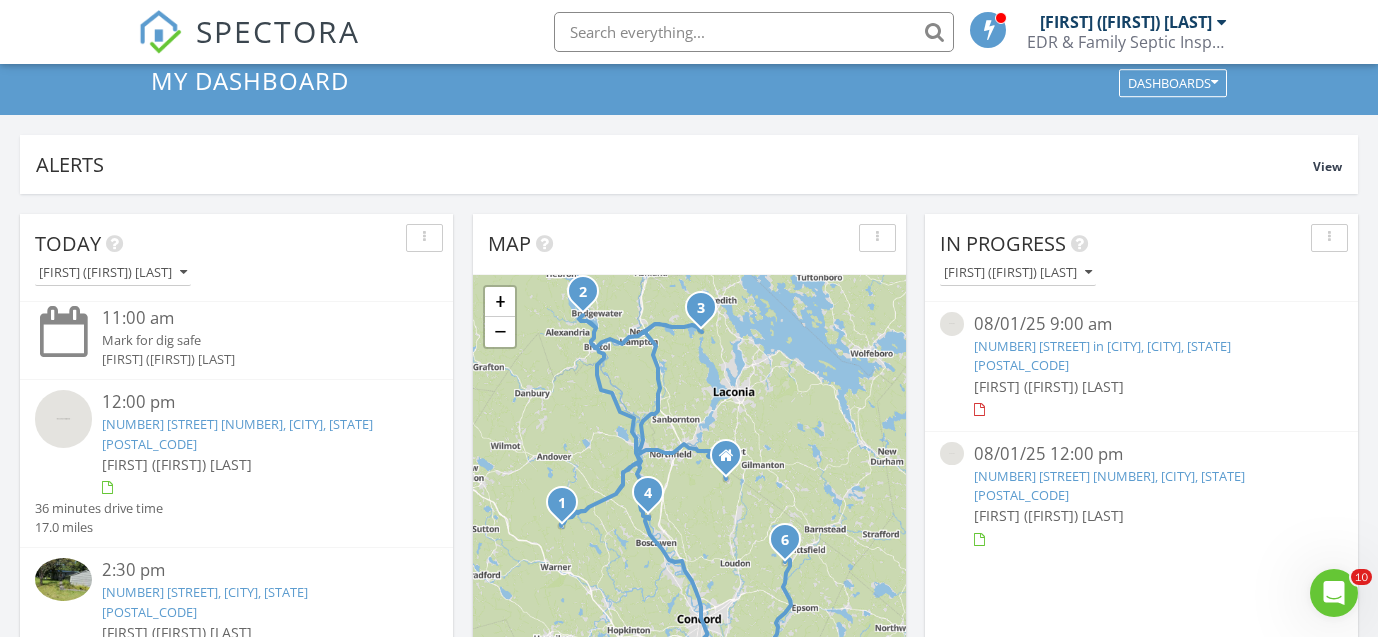 click on "[FIRST] ([ABBR]) [LAST]" at bounding box center [253, 464] 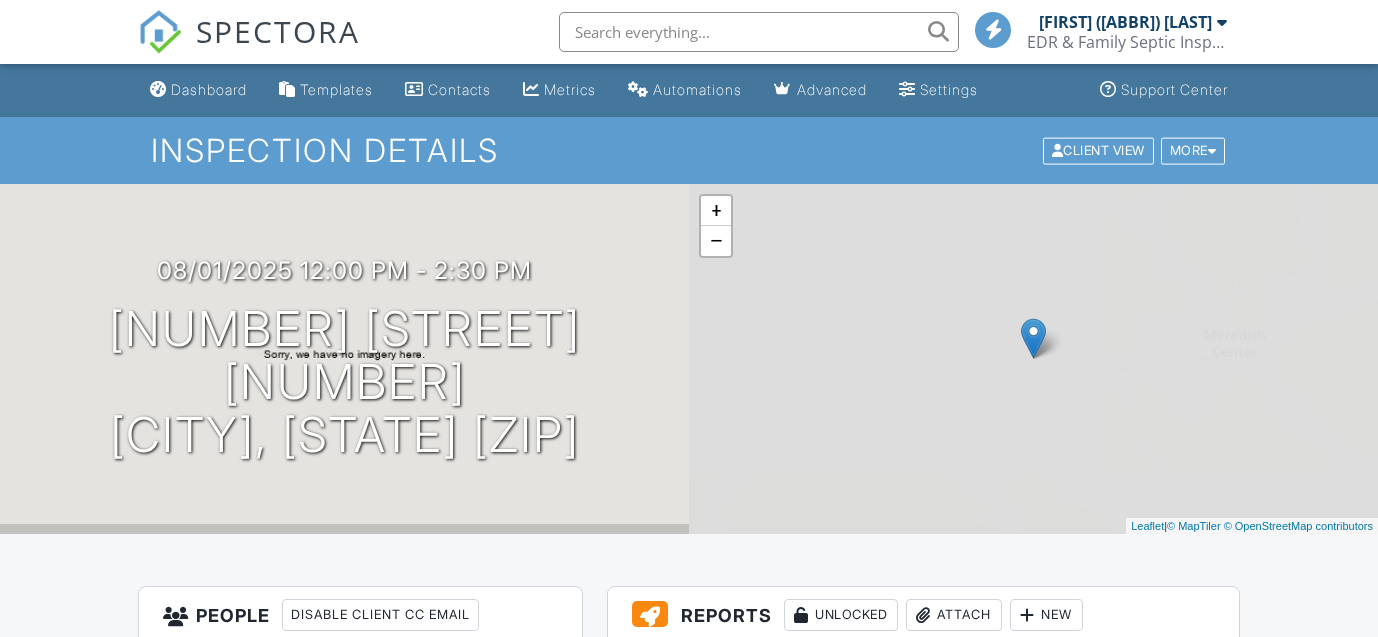 scroll, scrollTop: 0, scrollLeft: 0, axis: both 